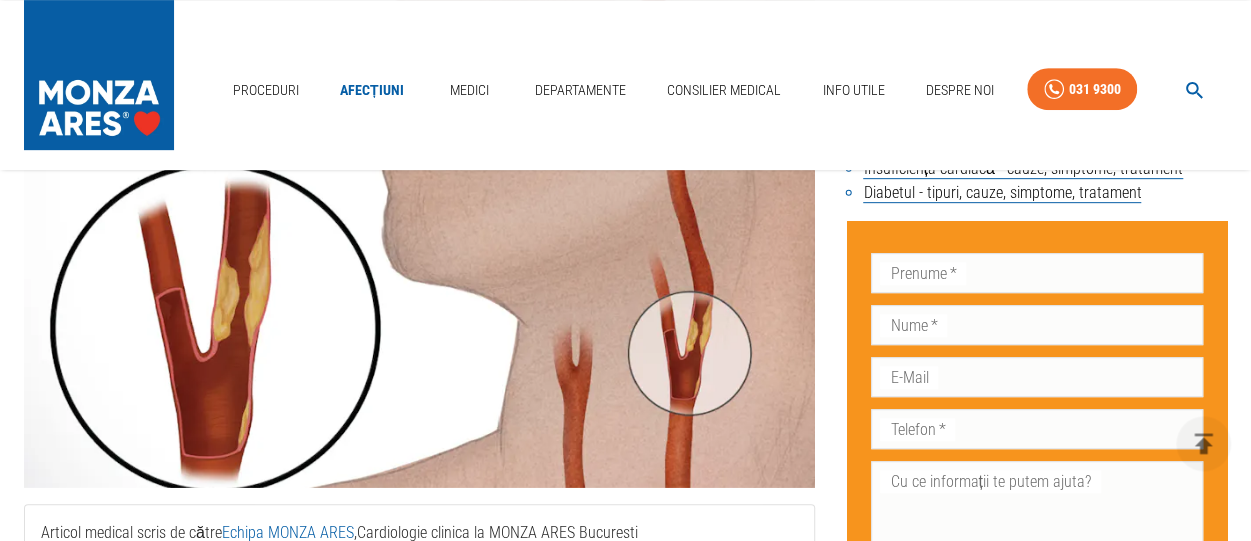 scroll, scrollTop: 456, scrollLeft: 0, axis: vertical 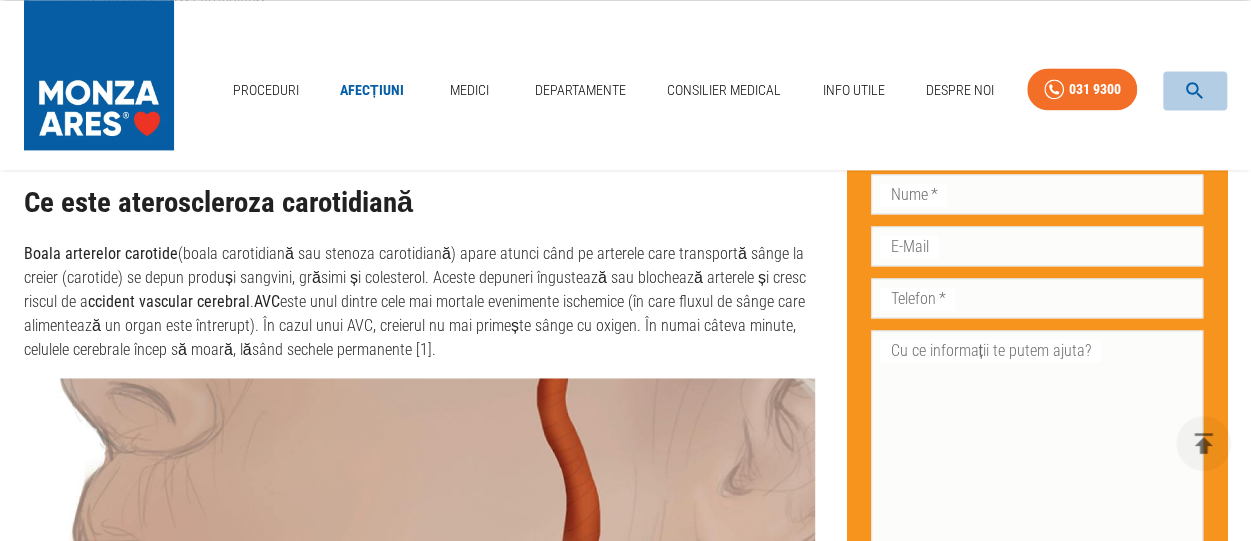 click 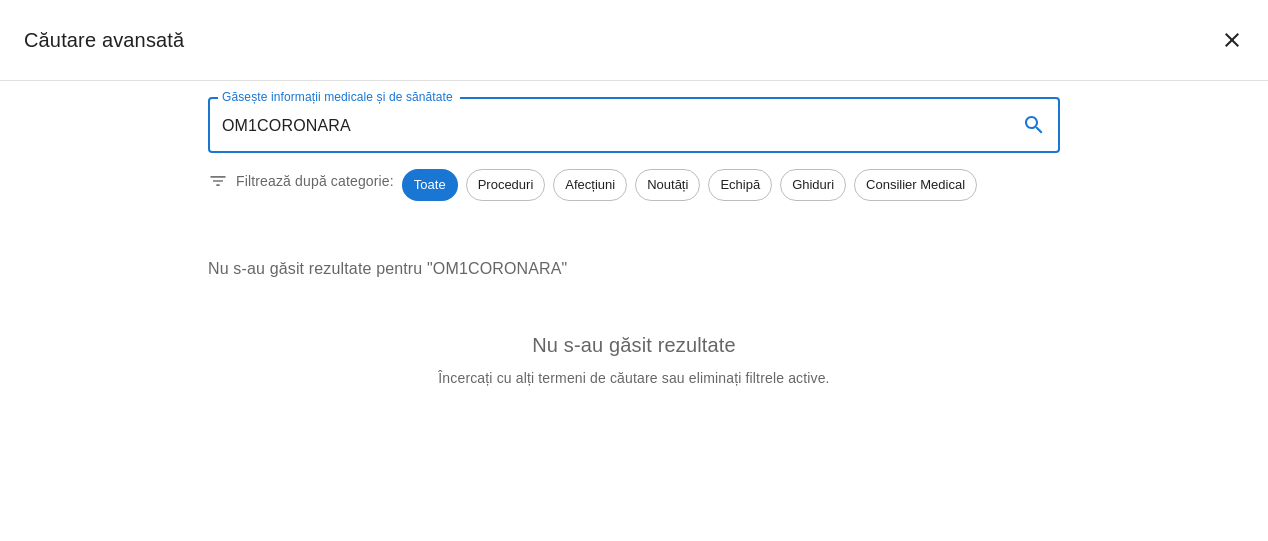 click 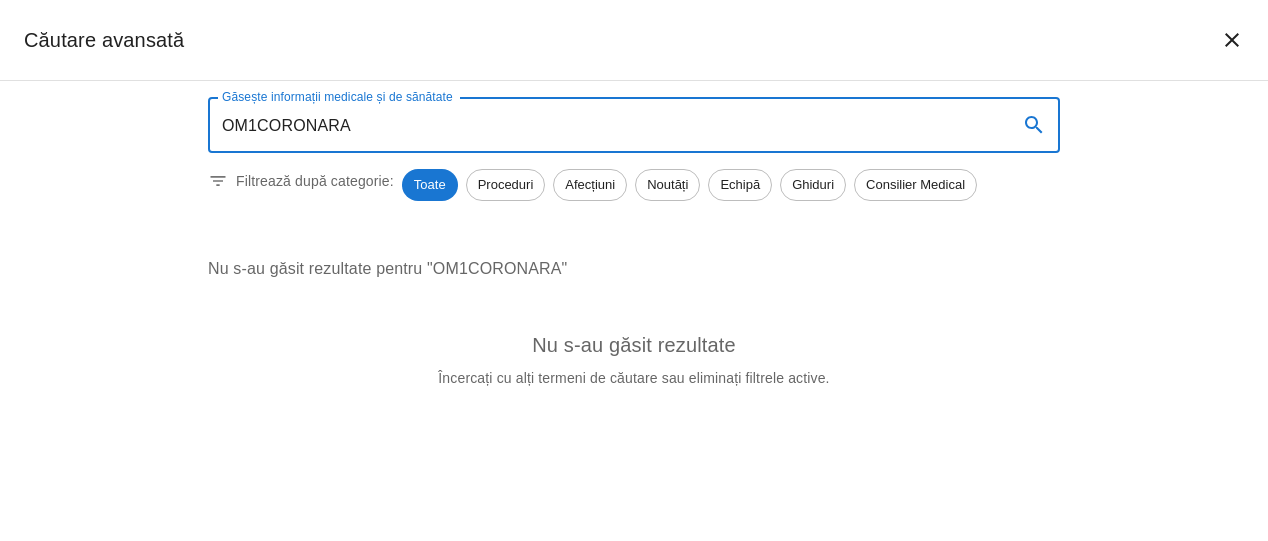 click on "OM1CORONARA" at bounding box center (605, 125) 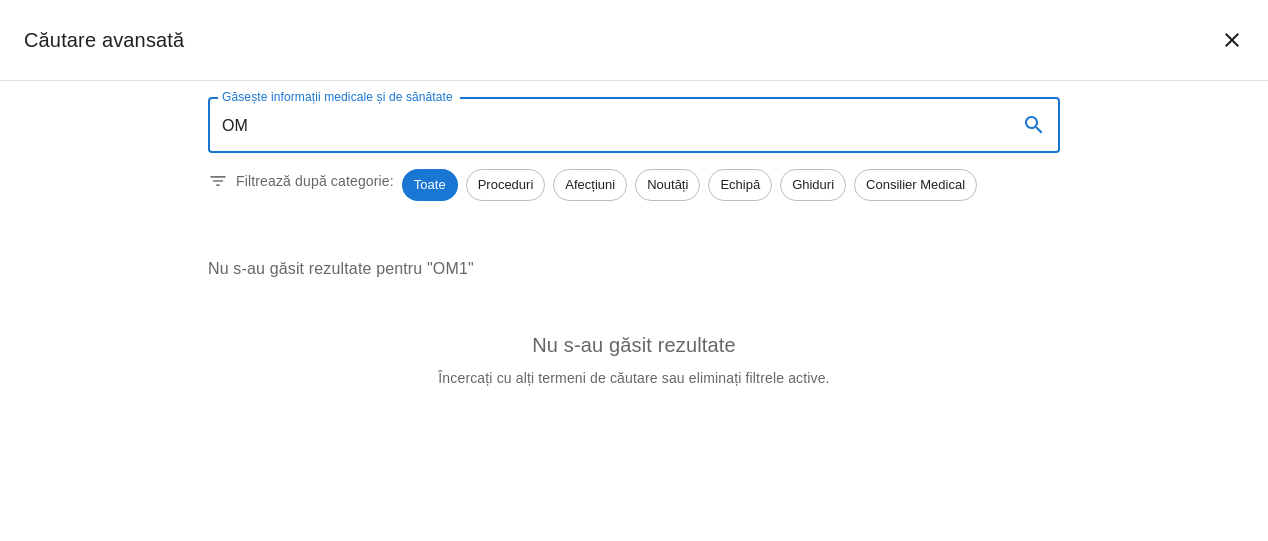 type on "O" 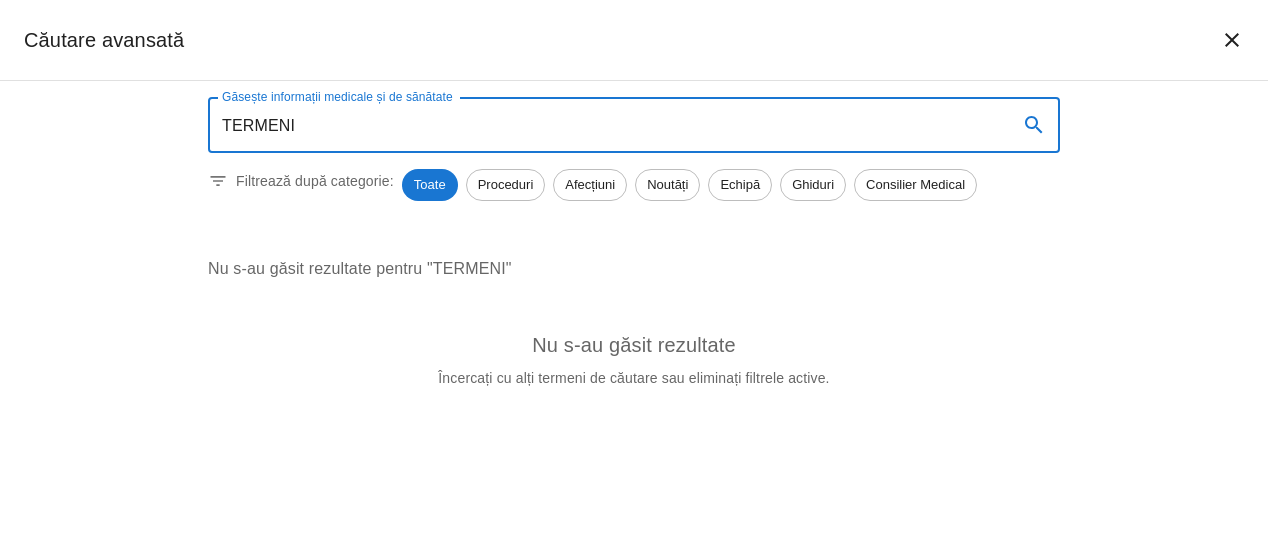 type on "TERMENI" 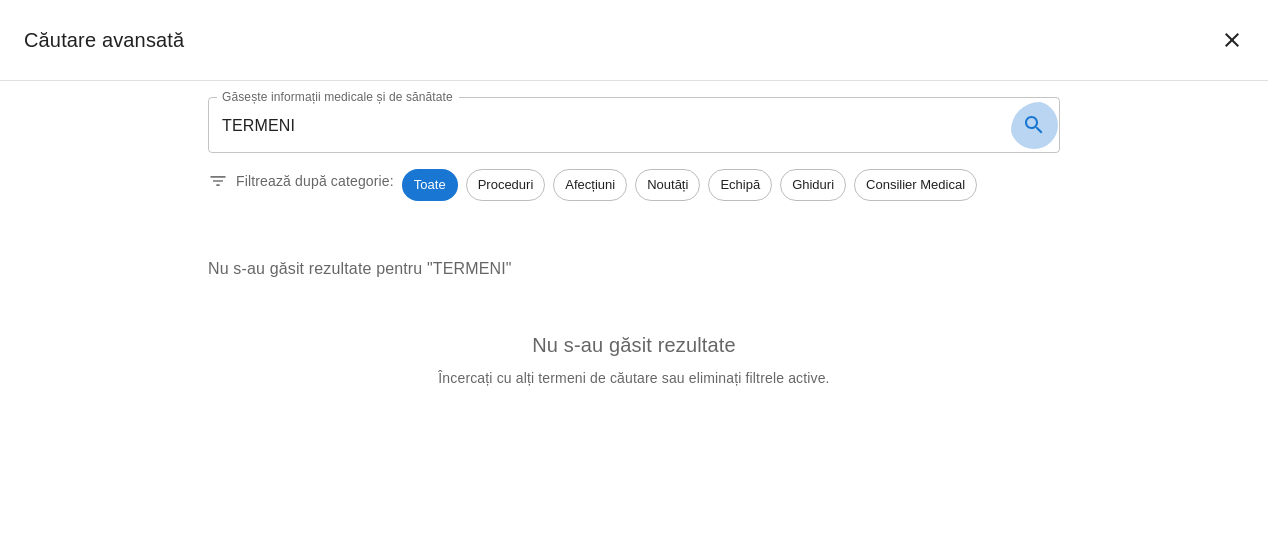 click 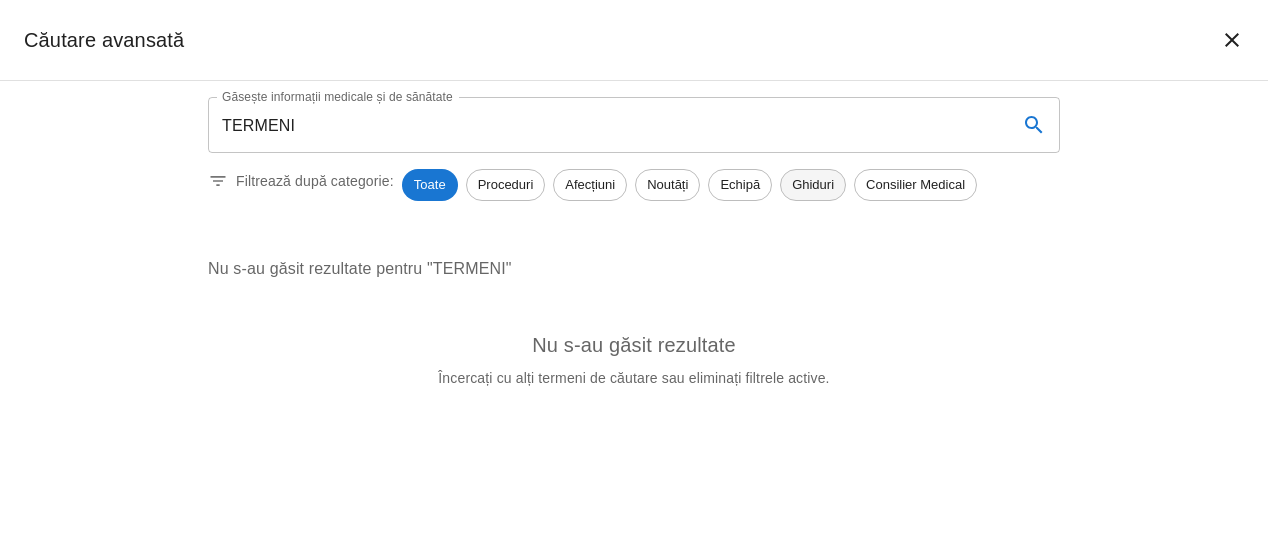 click on "Ghiduri" at bounding box center [813, 185] 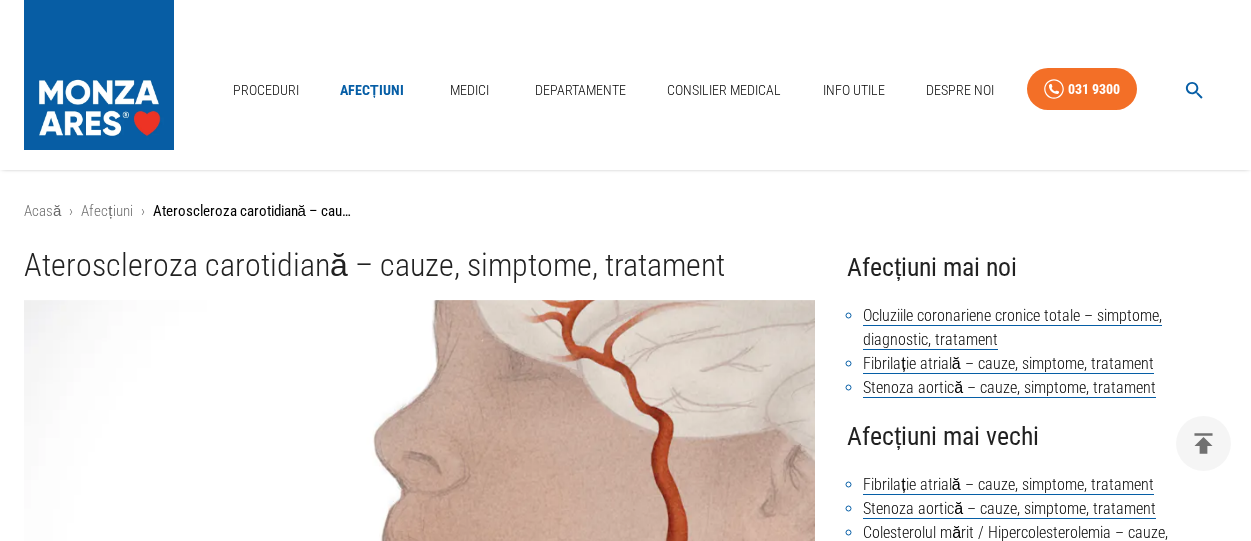 scroll, scrollTop: 1344, scrollLeft: 0, axis: vertical 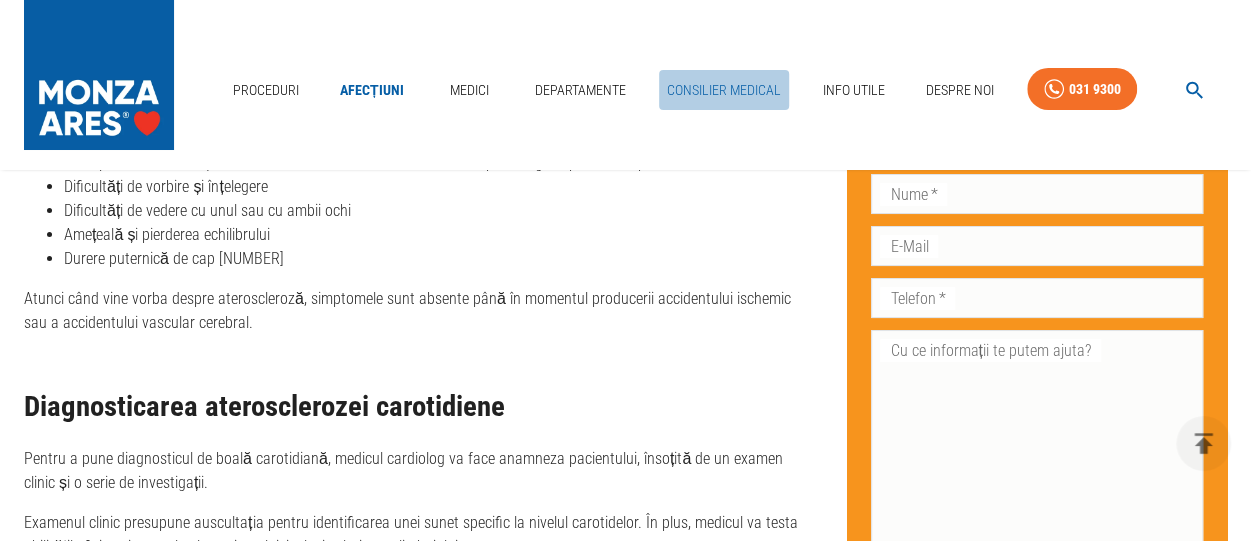click on "Consilier Medical" at bounding box center [724, 90] 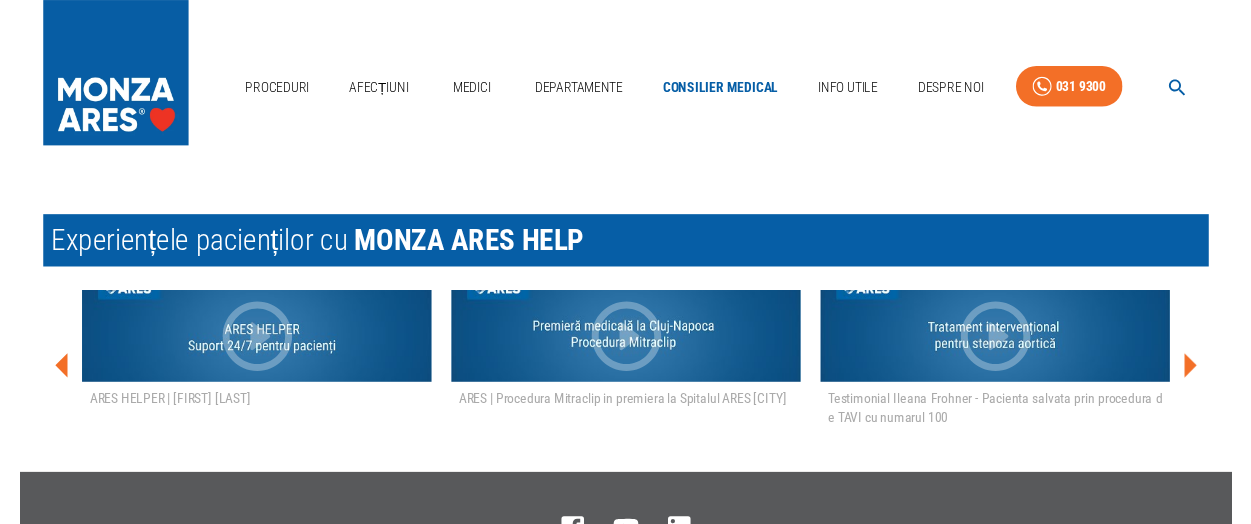 scroll, scrollTop: 0, scrollLeft: 0, axis: both 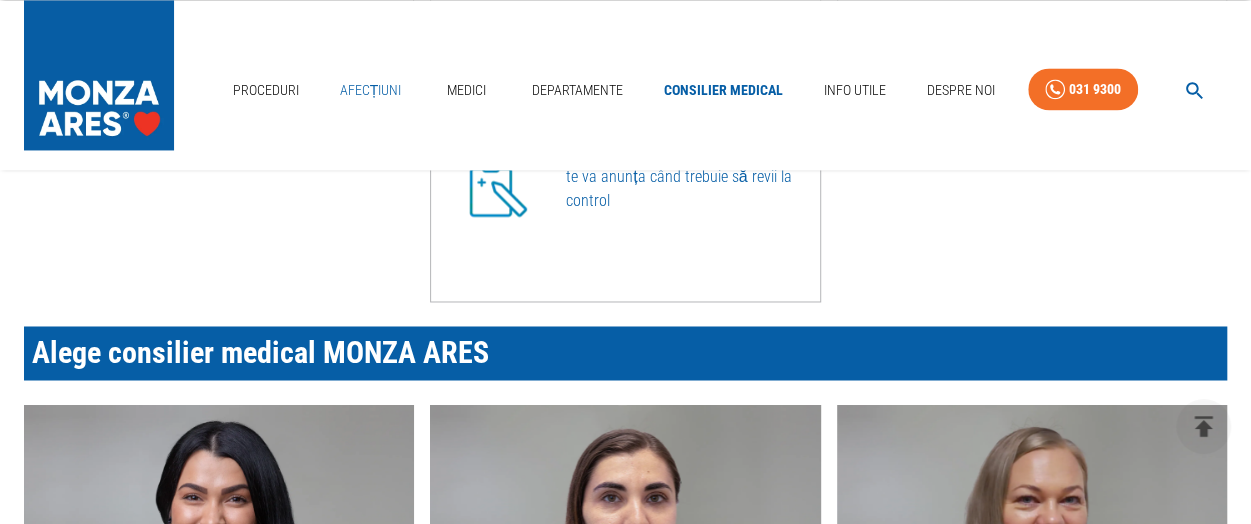 click on "Afecțiuni" at bounding box center (371, 90) 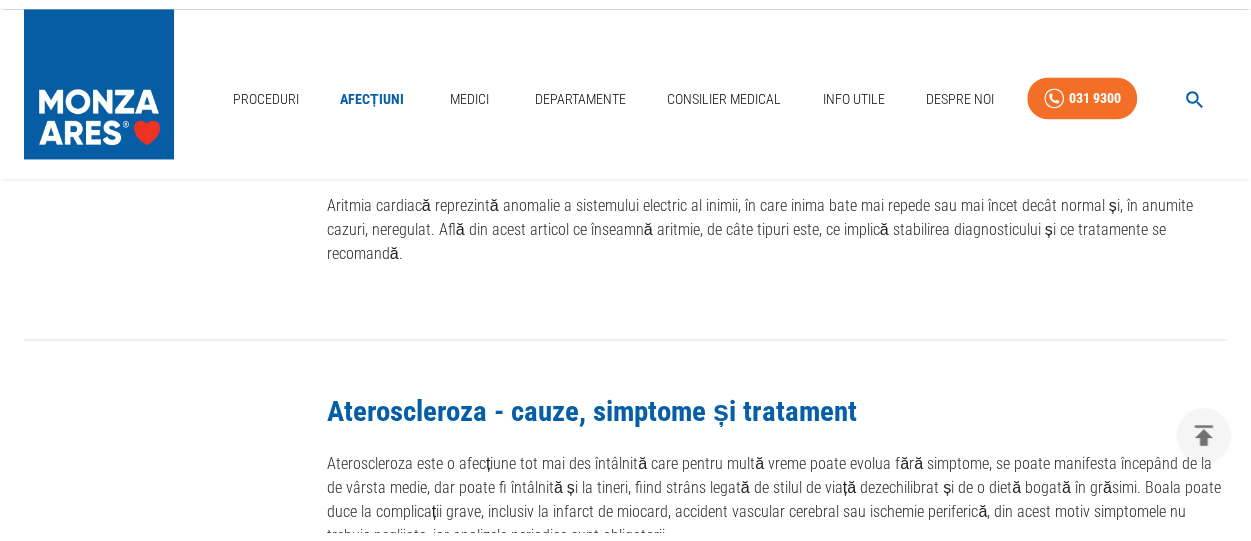 scroll, scrollTop: 0, scrollLeft: 0, axis: both 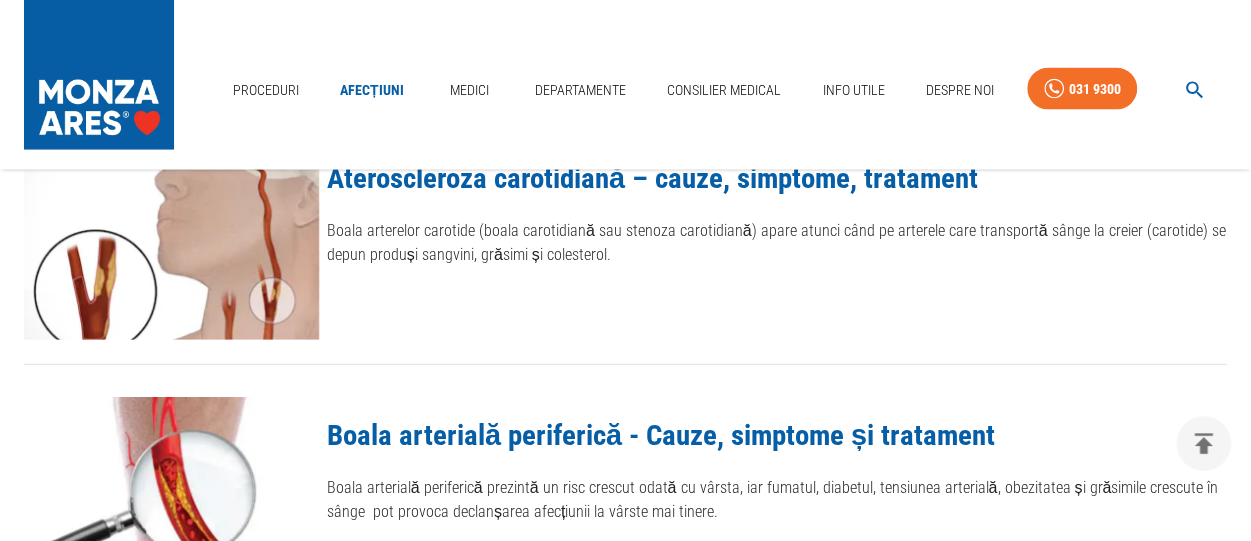click on "Ateroscleroza - cauze, simptome și tratament" at bounding box center [592, -79] 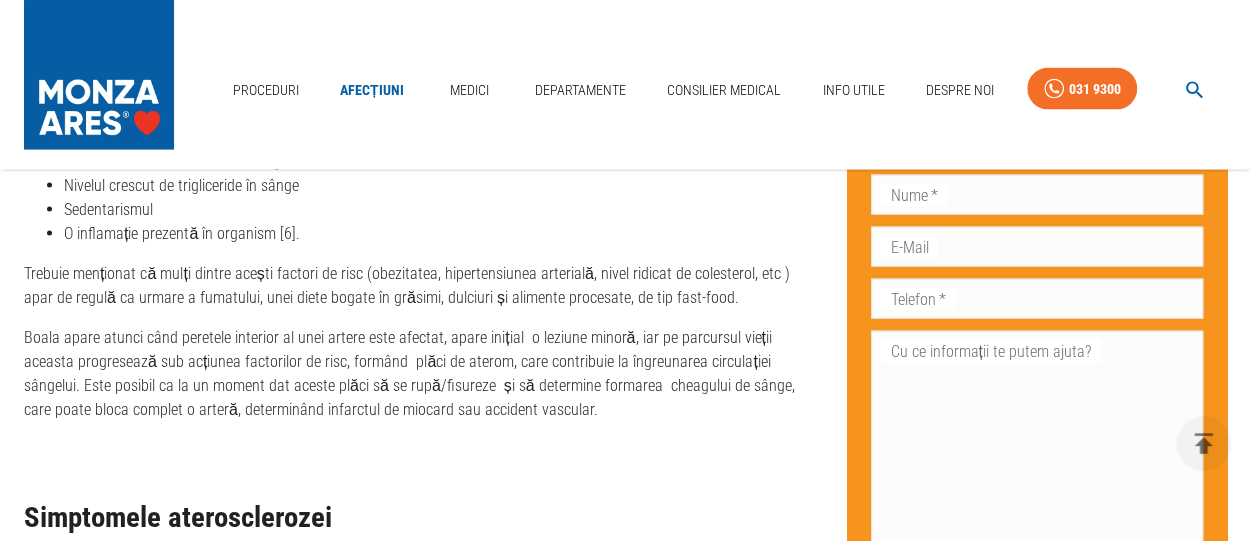 scroll, scrollTop: 0, scrollLeft: 0, axis: both 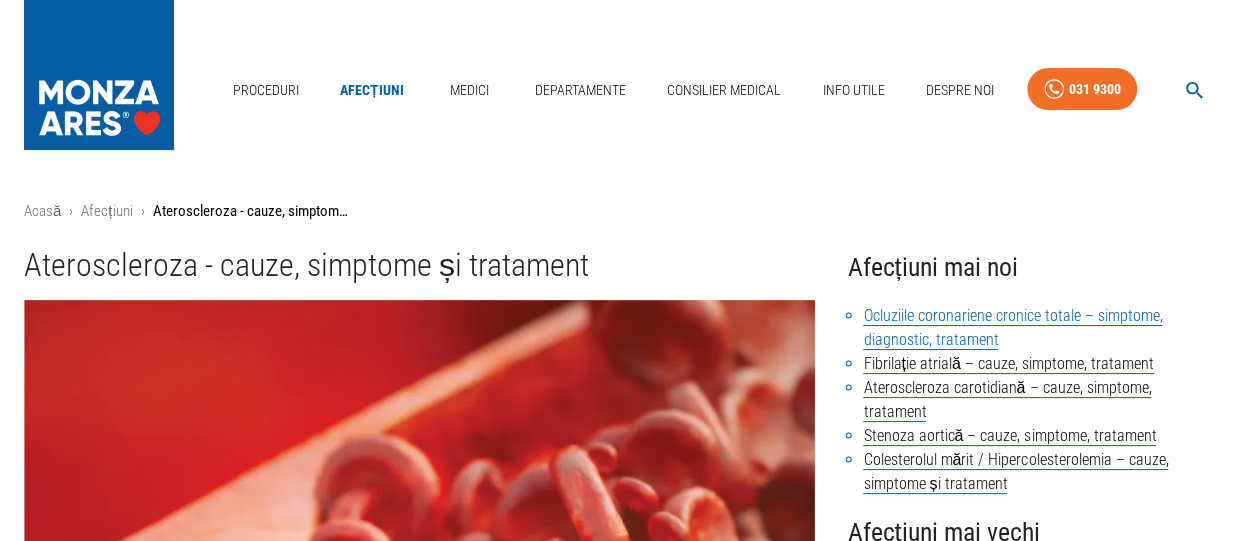 click on "Ocluziile coronariene cronice totale – simptome, diagnostic, tratament" at bounding box center [1012, 328] 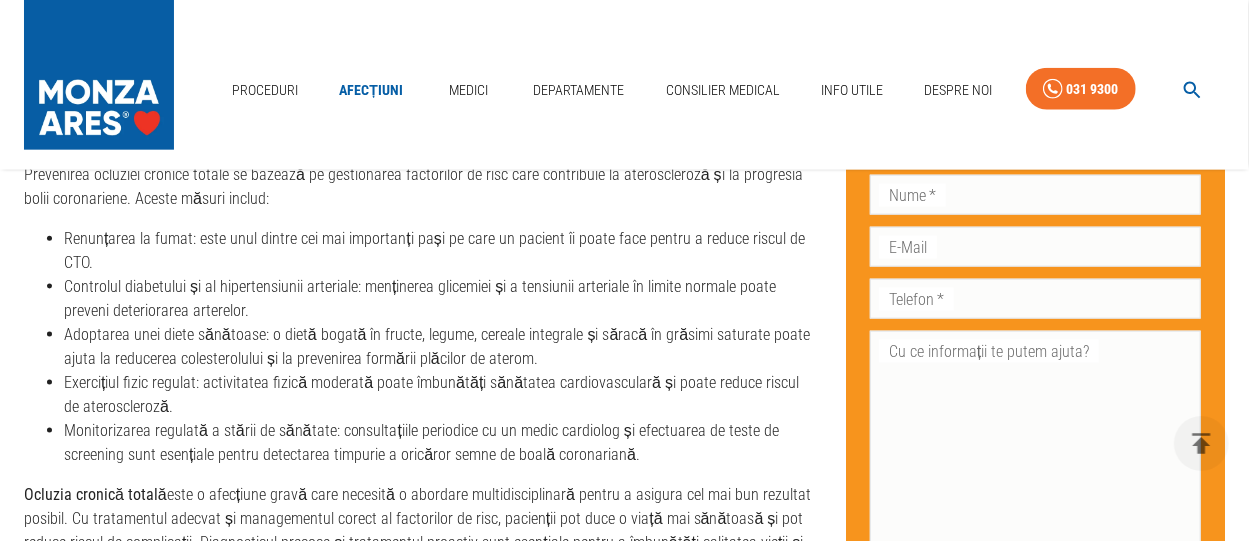 scroll, scrollTop: 4896, scrollLeft: 0, axis: vertical 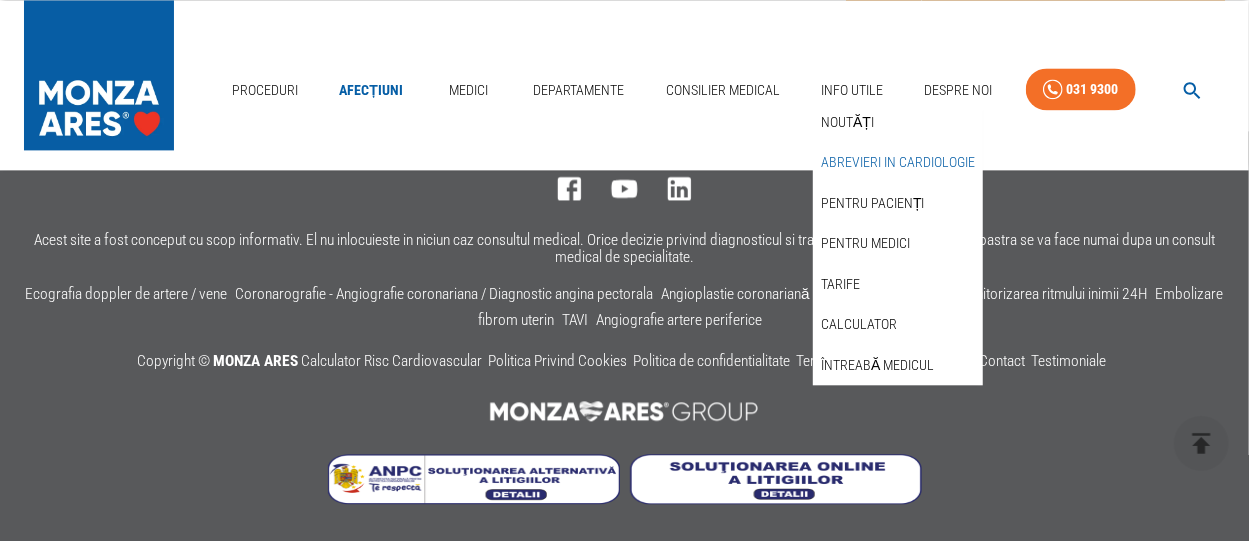 click on "Abrevieri in cardiologie" at bounding box center [898, 162] 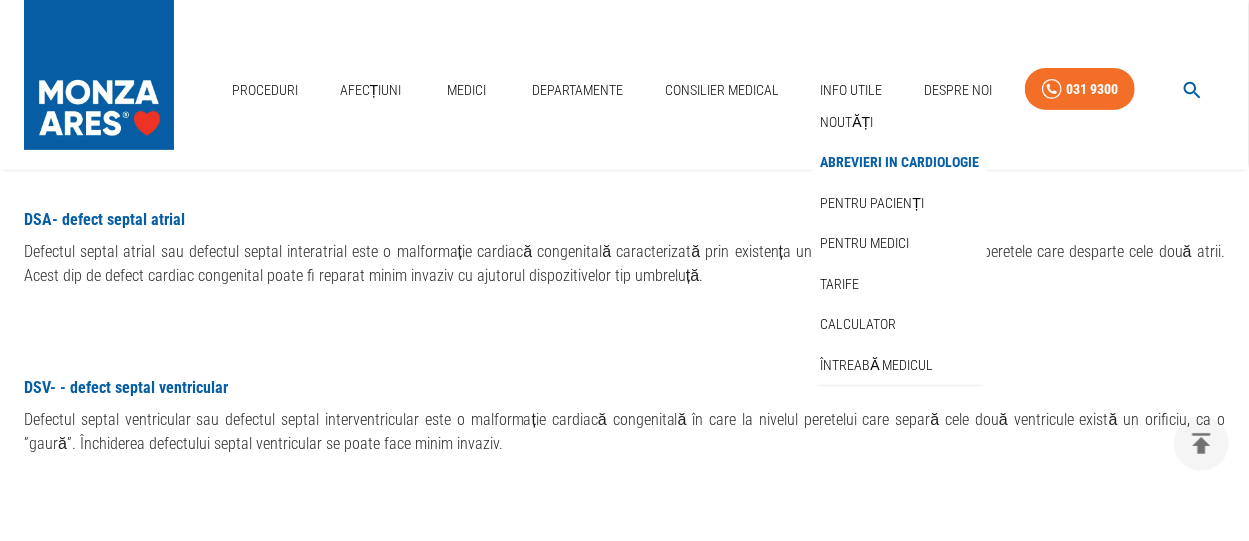 scroll, scrollTop: 0, scrollLeft: 0, axis: both 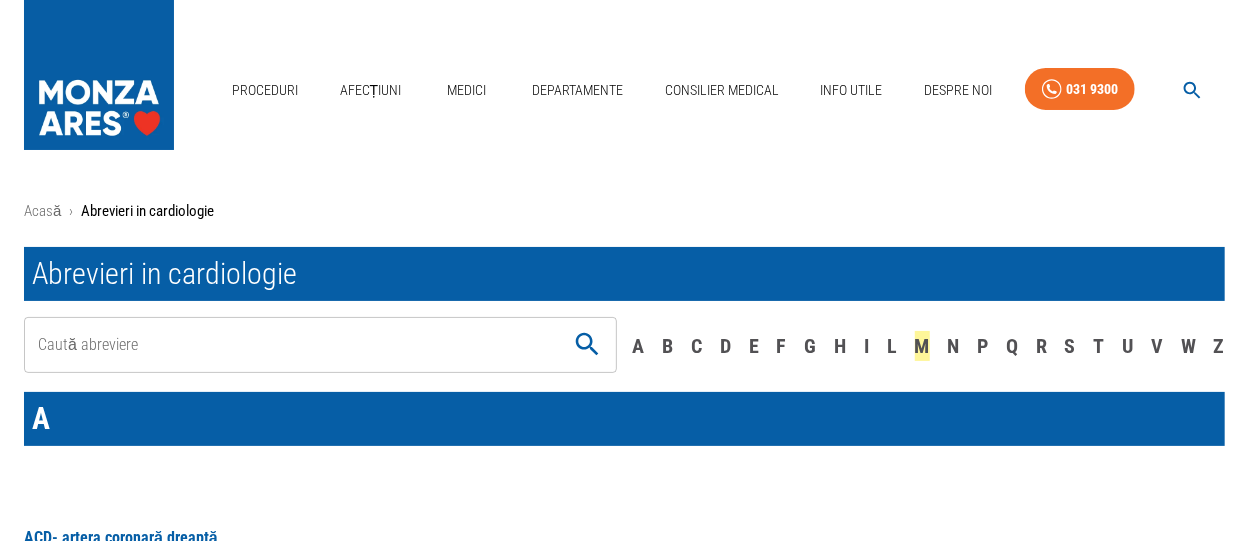 click on "M" at bounding box center (922, 346) 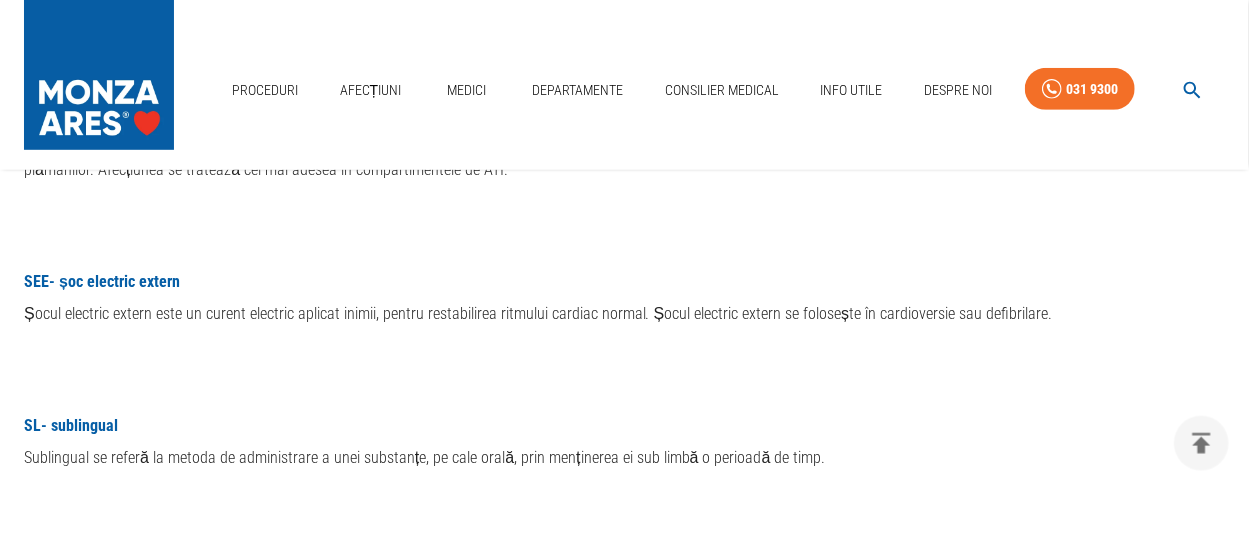 scroll, scrollTop: 23075, scrollLeft: 0, axis: vertical 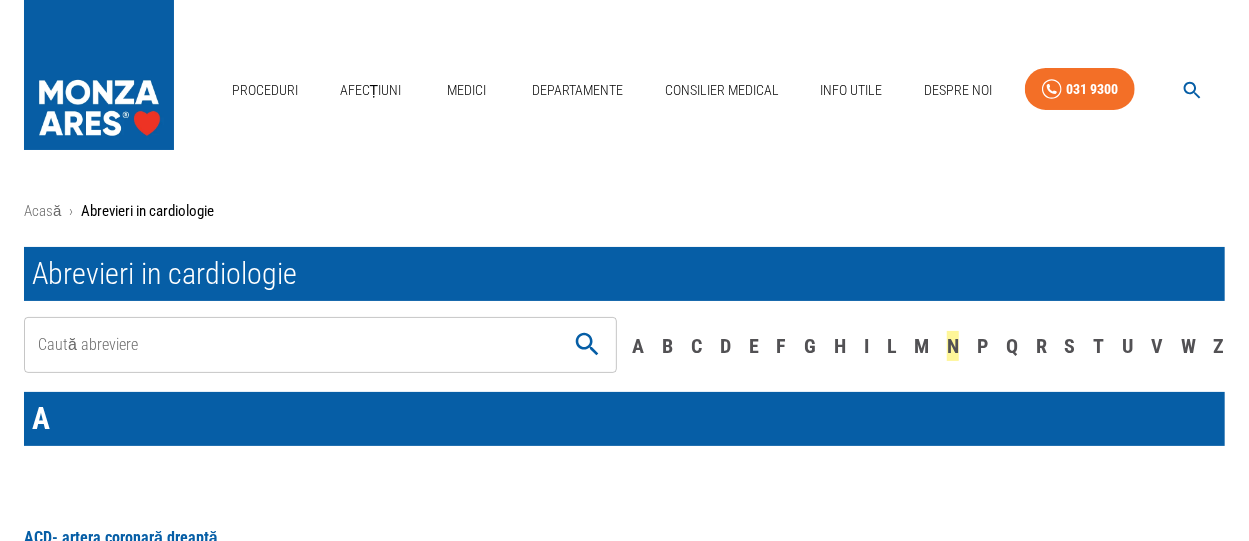 click on "N" at bounding box center [953, 346] 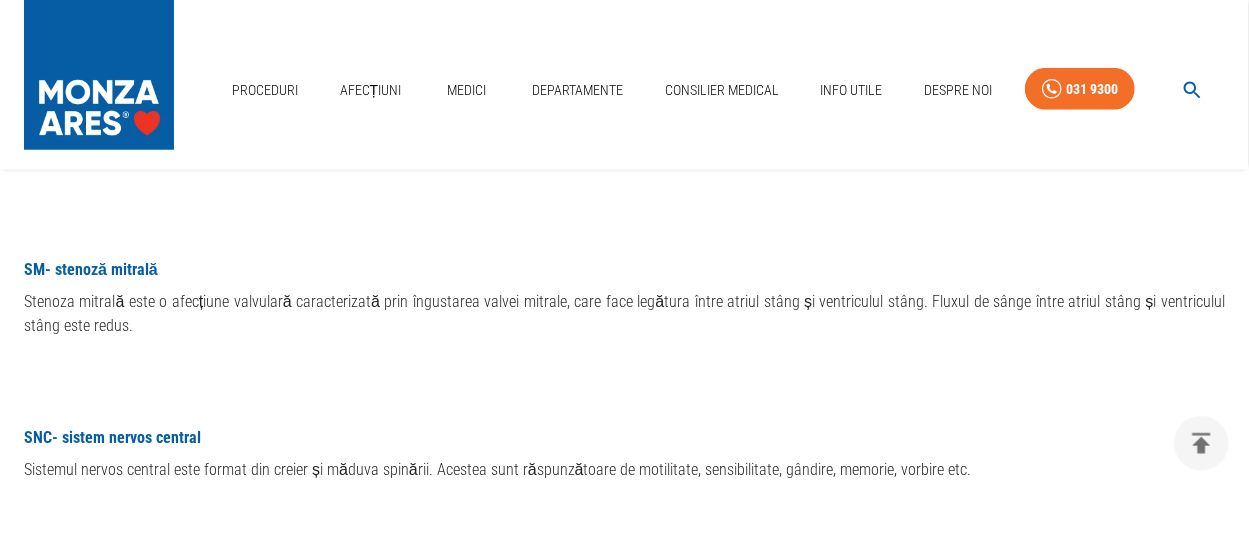 scroll, scrollTop: 23375, scrollLeft: 0, axis: vertical 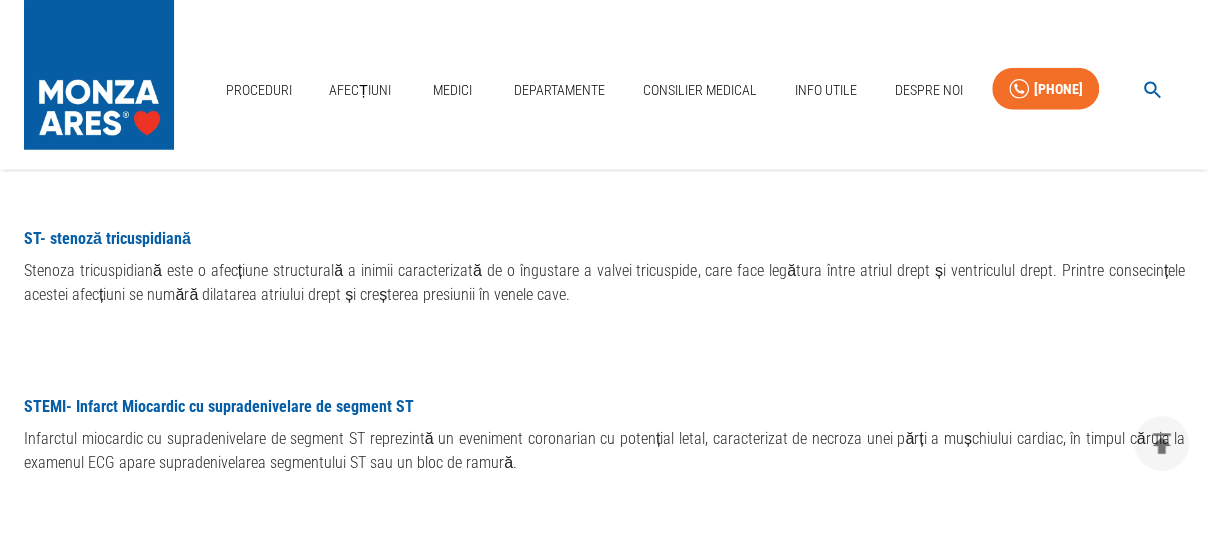 click on "NSA - nod sinoatrial" at bounding box center (88, -6002) 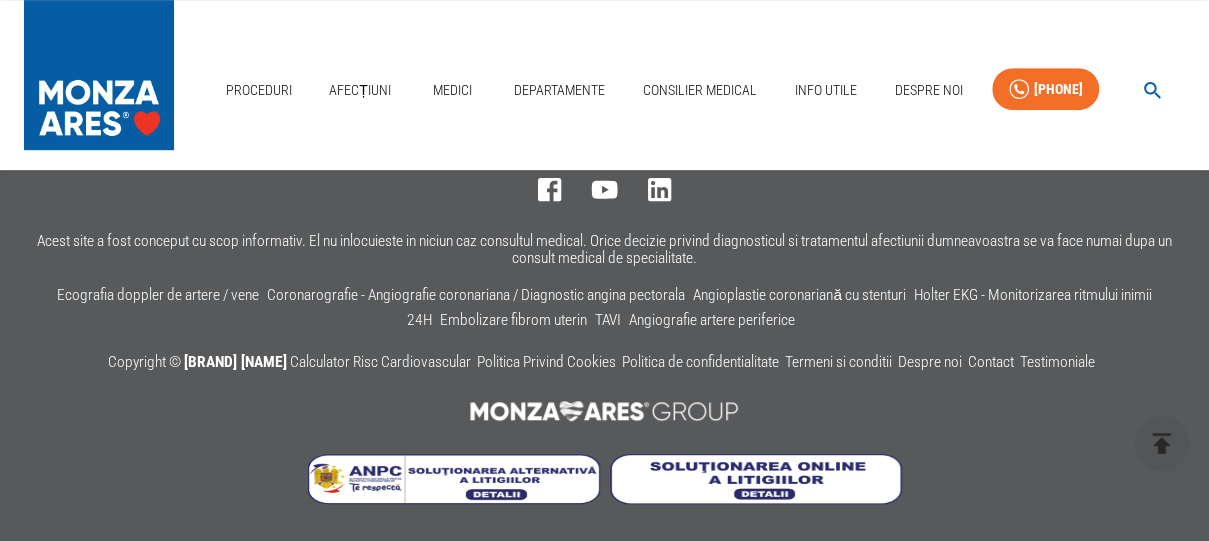 scroll, scrollTop: 0, scrollLeft: 0, axis: both 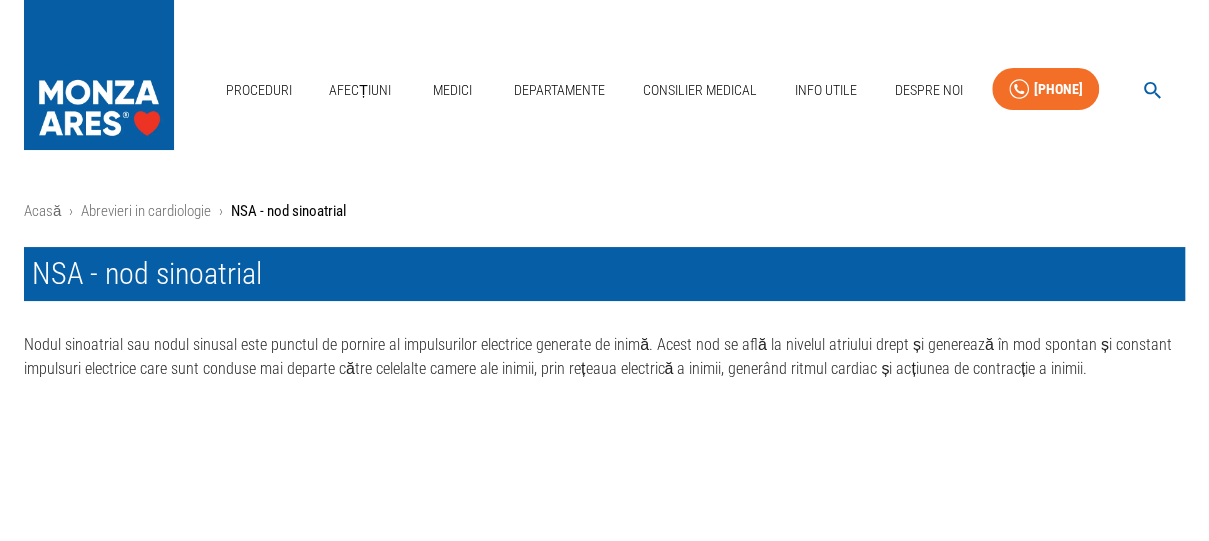 click on "Acasă › Abrevieri in cardiologie › NSA - nod sinoatrial NSA - nod sinoatrial Nodul sinoatrial sau nodul sinusal este punctul de pornire al impulsurilor electrice generate de inimă. Acest nod se află la nivelul atriului drept și generează în mod spontan și constant impulsuri electrice care sunt conduse mai departe către celelalte camere ale inimii, prin rețeaua electrică a inimii, generând ritmul cardiac și acțiunea de contracție a inimii." at bounding box center [604, 373] 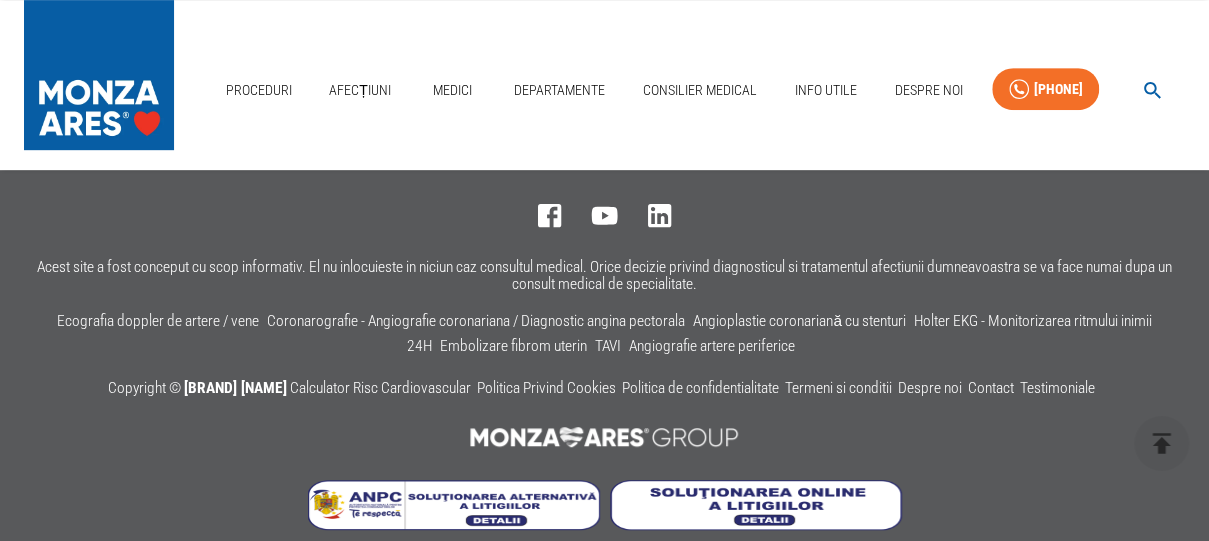scroll, scrollTop: 456, scrollLeft: 0, axis: vertical 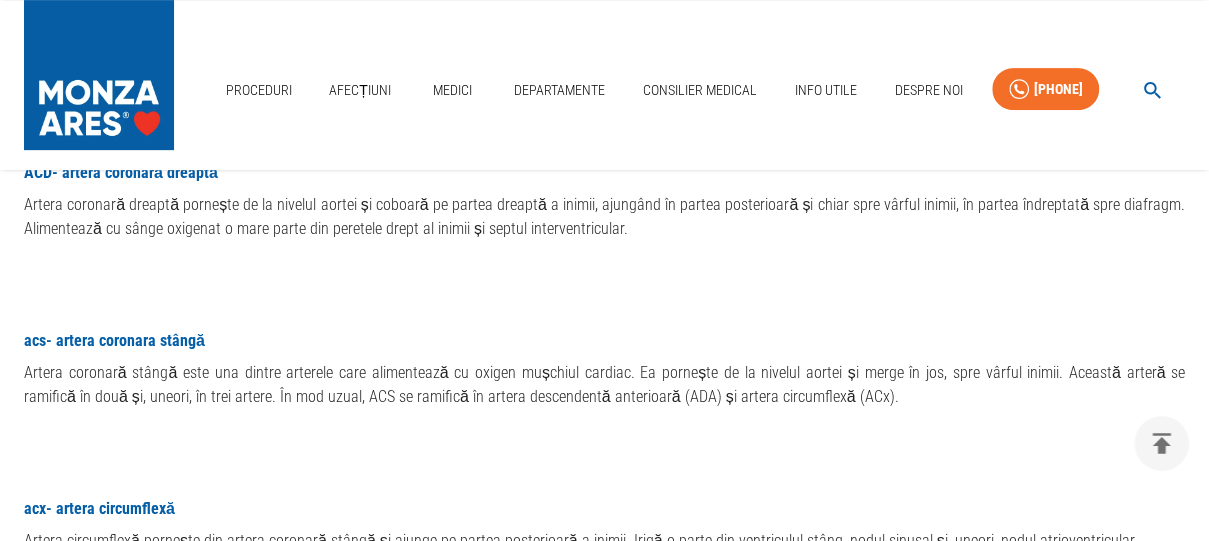 click on "ACD  -   artera coronară dreaptă" at bounding box center [121, 172] 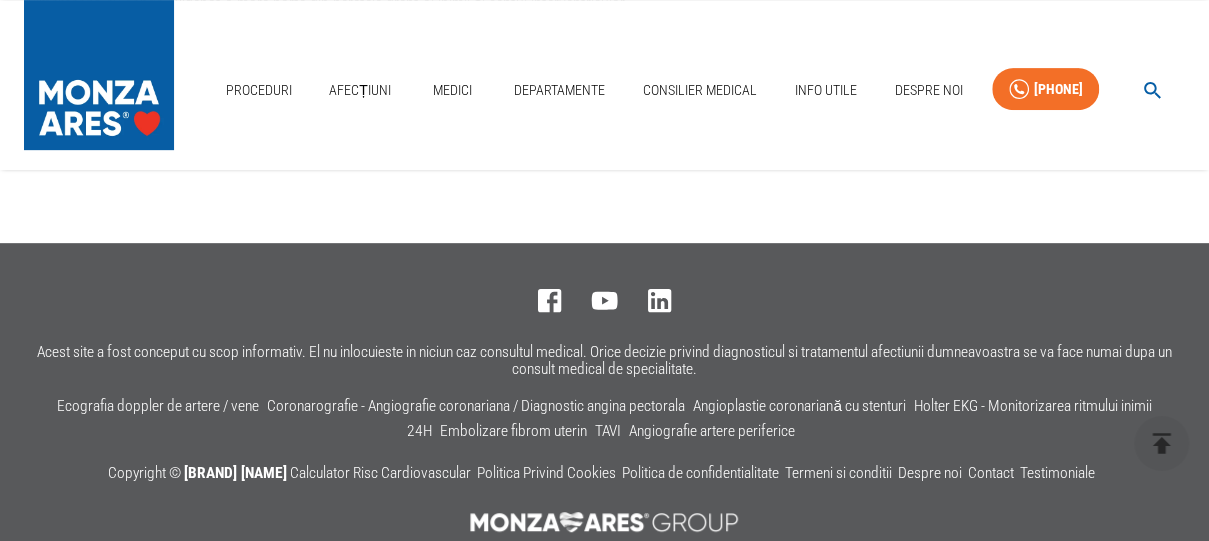 scroll, scrollTop: 0, scrollLeft: 0, axis: both 